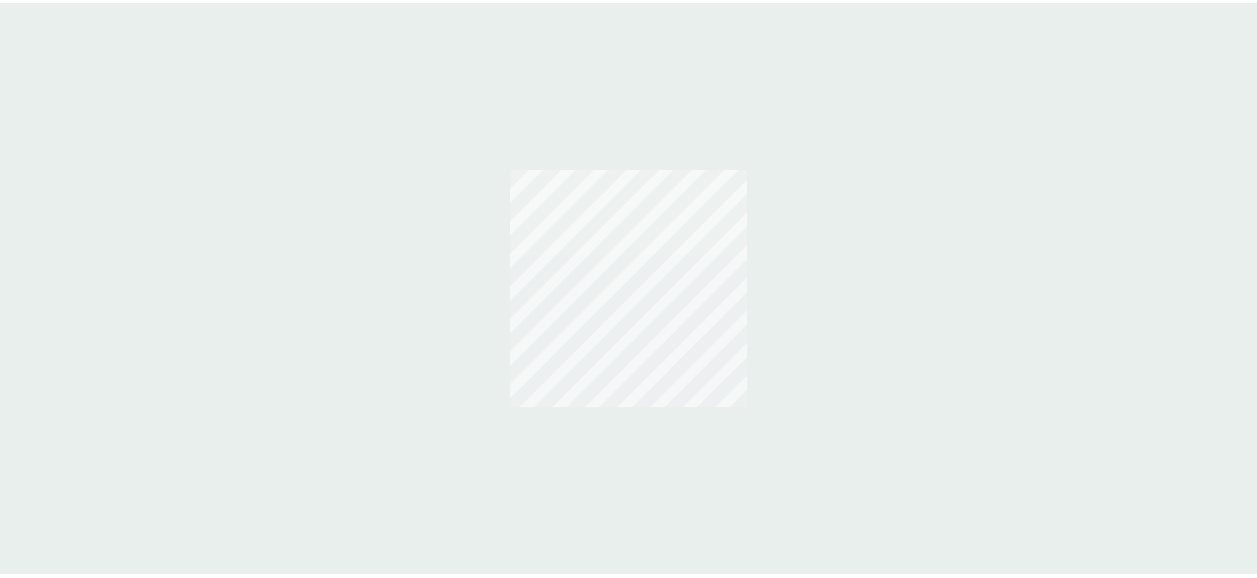 scroll, scrollTop: 0, scrollLeft: 0, axis: both 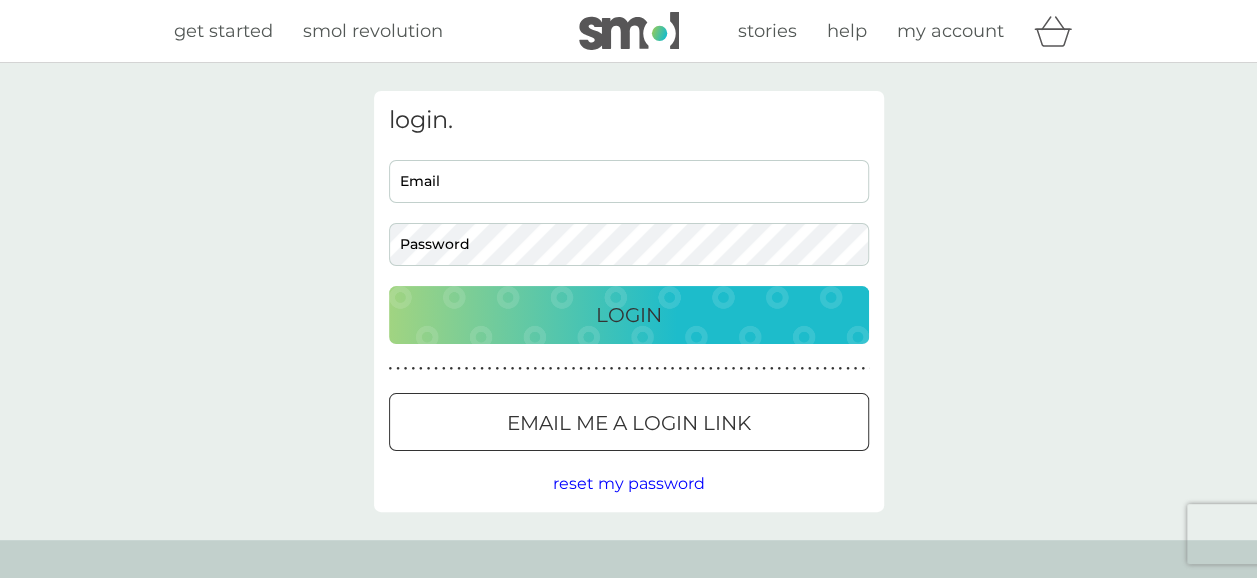 type on "[EMAIL_ADDRESS][DOMAIN_NAME]" 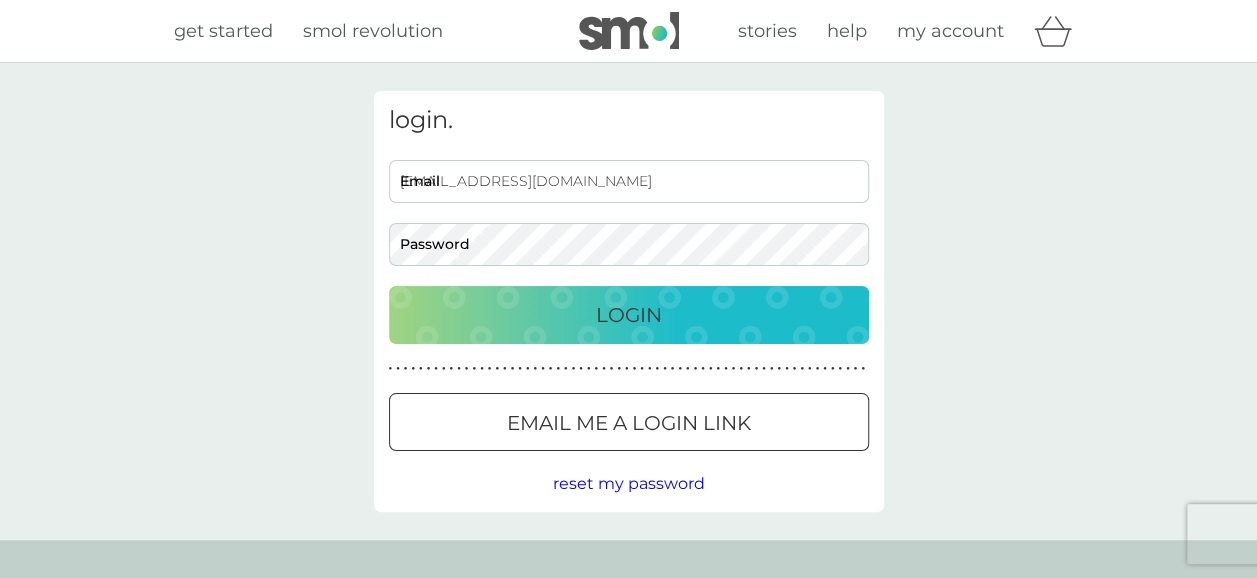 drag, startPoint x: 512, startPoint y: 197, endPoint x: 547, endPoint y: 194, distance: 35.128338 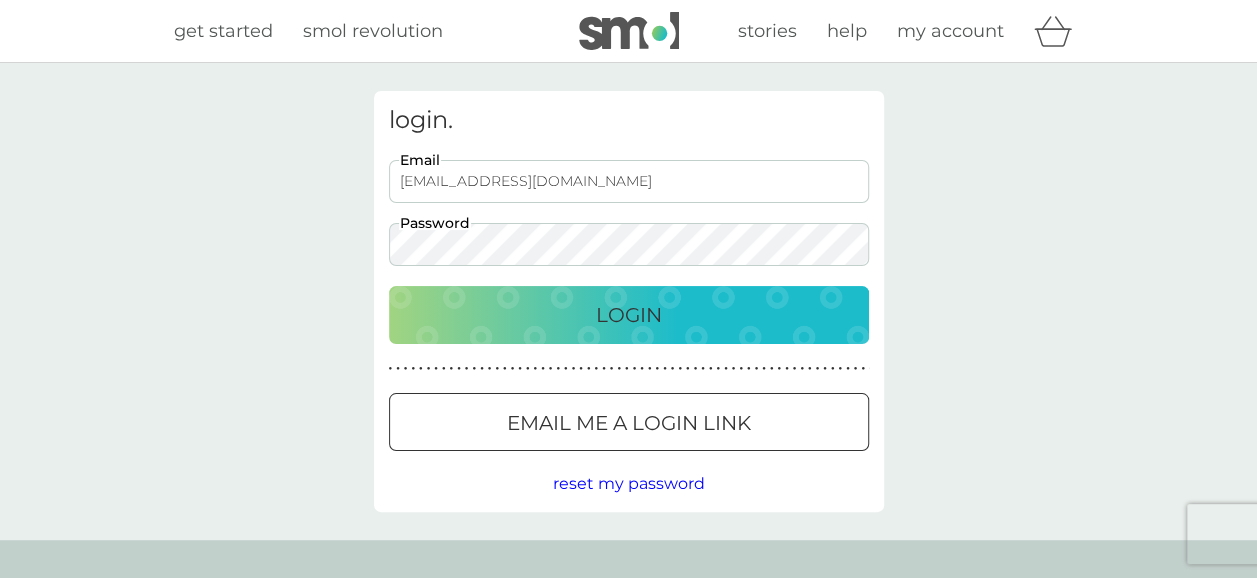 click on "Login" at bounding box center (629, 315) 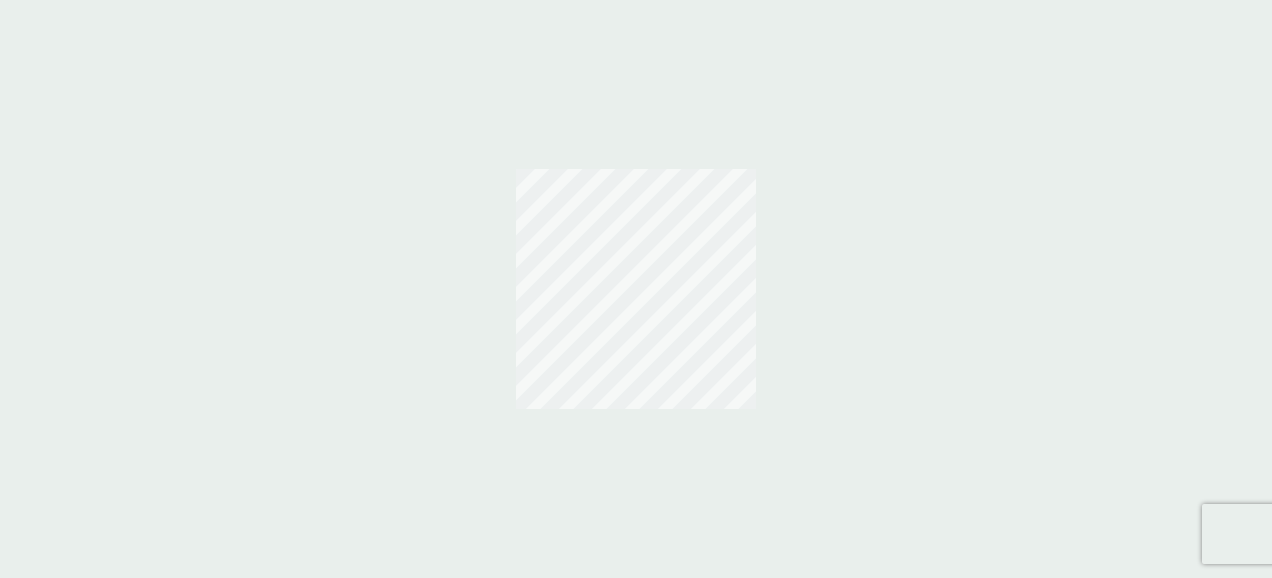 scroll, scrollTop: 0, scrollLeft: 0, axis: both 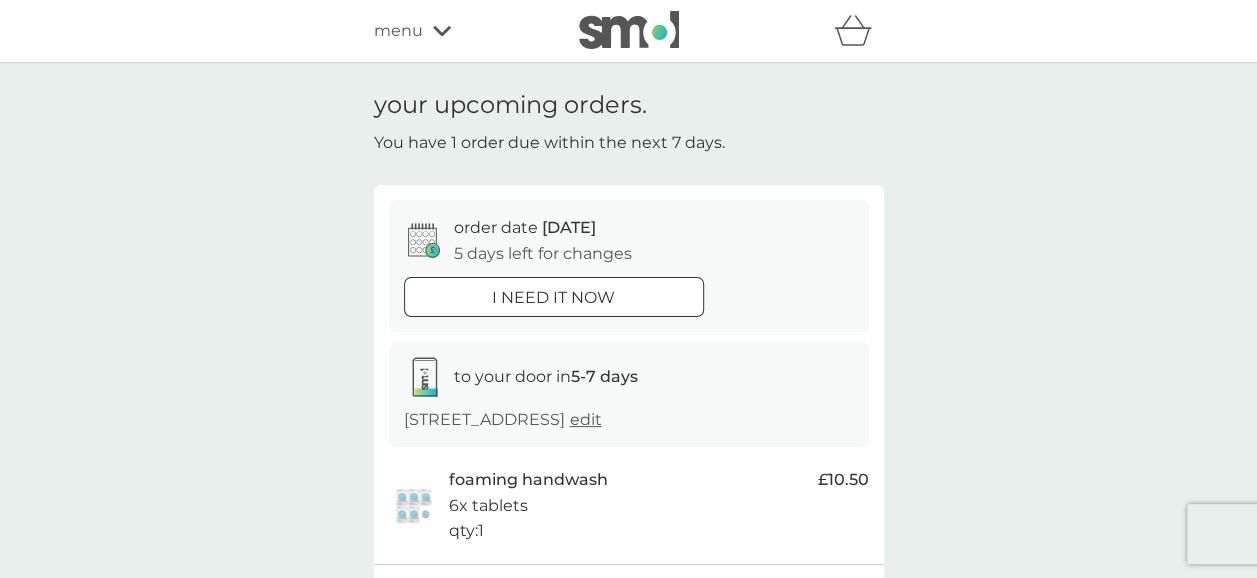 click on "your upcoming orders. You have 1 order due within the next 7 days. order date   16 Jul 5 days left for changes i need it now to your door in  5-7 days 32 Teaninich Paddock, Teaninich, Alness, IV17 0NA edit foaming handwash 6x tablets qty :  1 £10.50 subtotal £10.50 delivery FREE total £10.50 Manage plan" at bounding box center (628, 419) 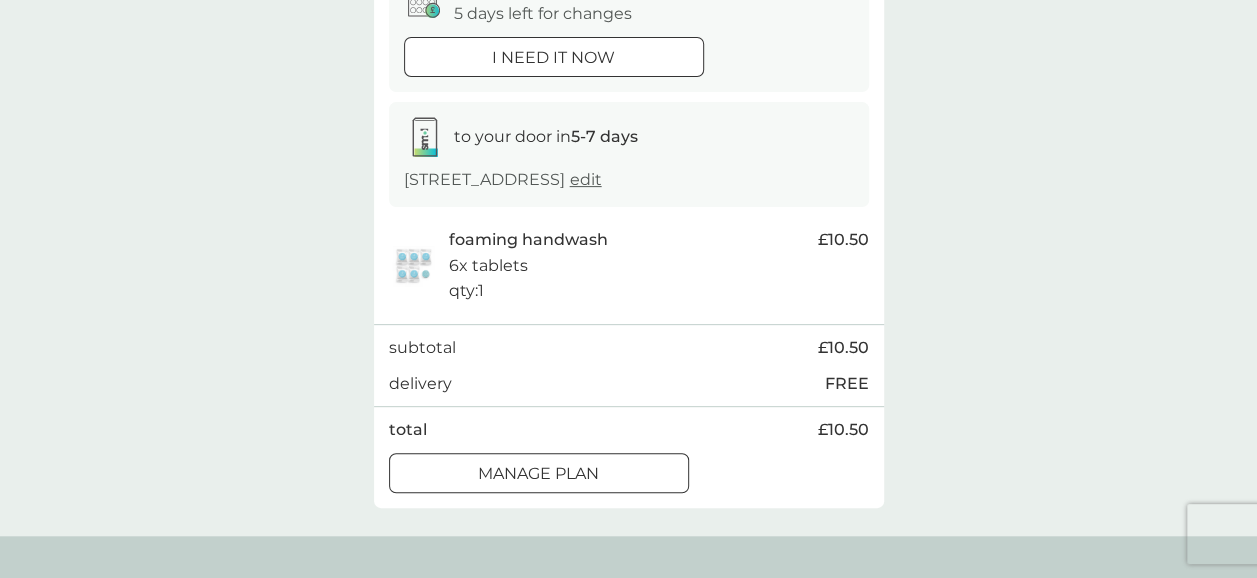 scroll, scrollTop: 280, scrollLeft: 0, axis: vertical 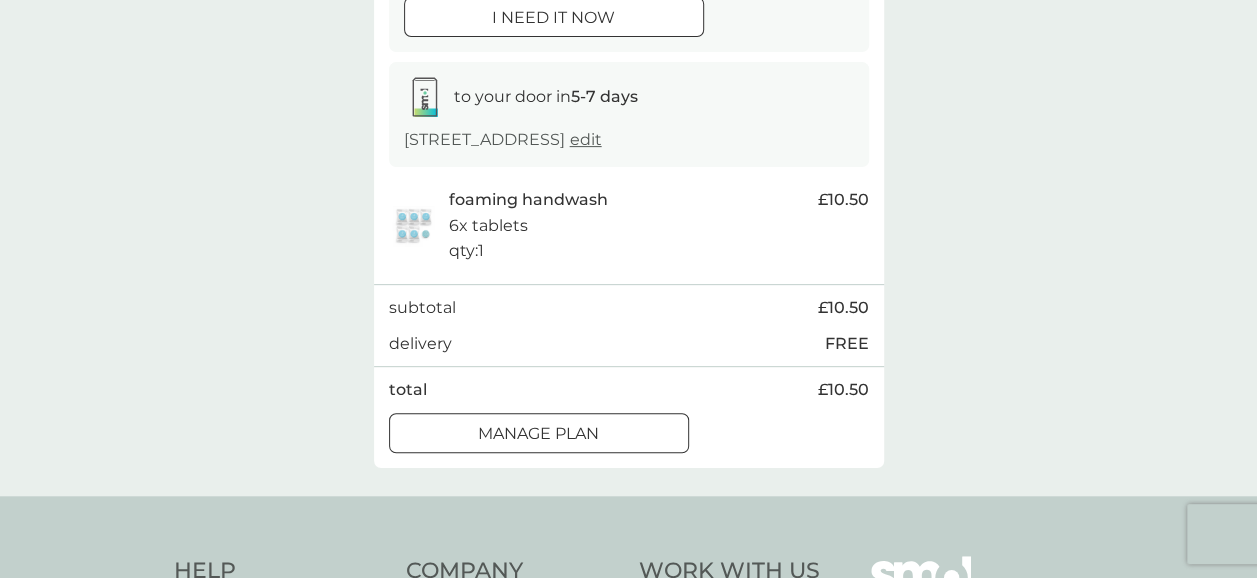 click on "Manage plan" at bounding box center [539, 434] 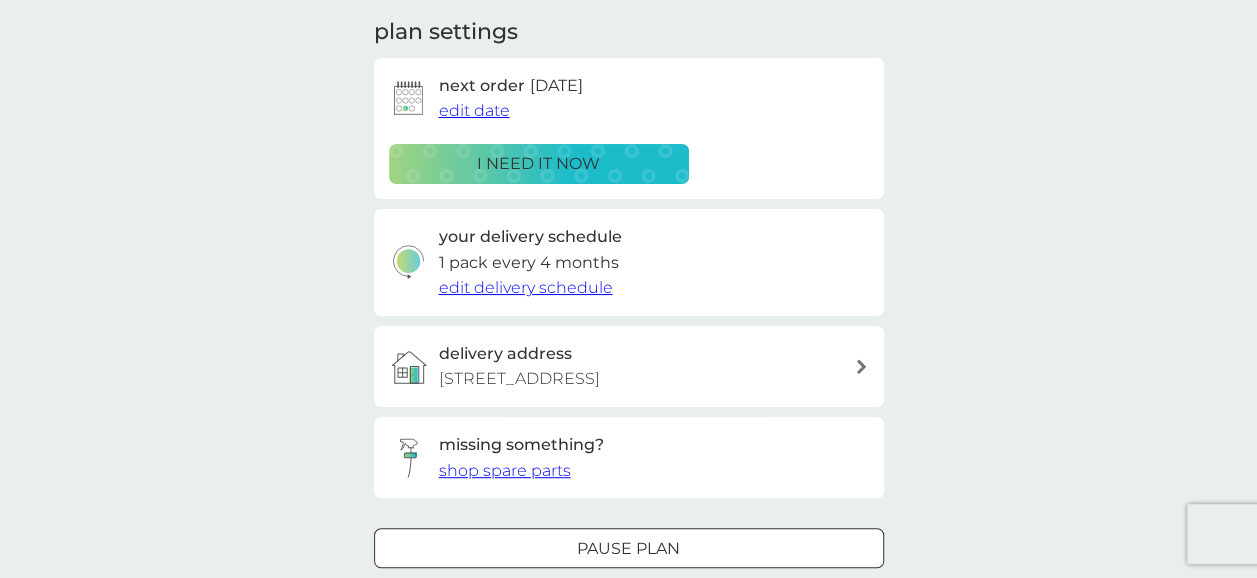 scroll, scrollTop: 0, scrollLeft: 0, axis: both 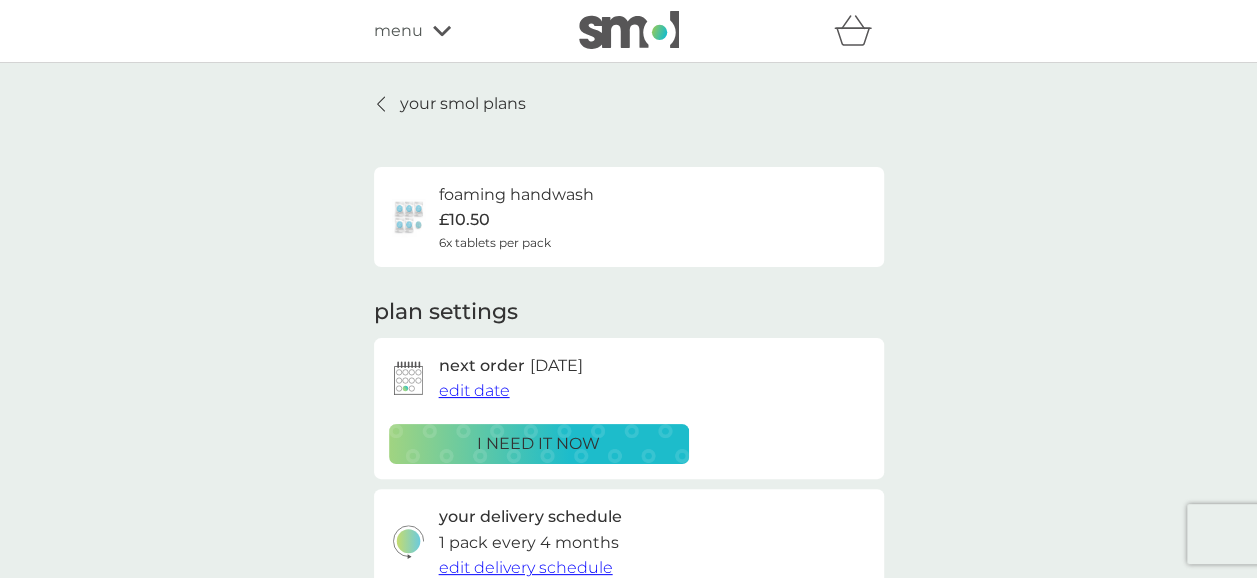click on "your smol plans foaming handwash £10.50 6x tablets per pack plan settings next order 16 Jul 2025 edit date i need it now your delivery schedule 1 pack every 4 months edit delivery schedule delivery address 32 Teaninich Paddock, Teaninich, Alness, IV17 0NA missing something? shop spare parts Pause plan cancel plan" at bounding box center (628, 497) 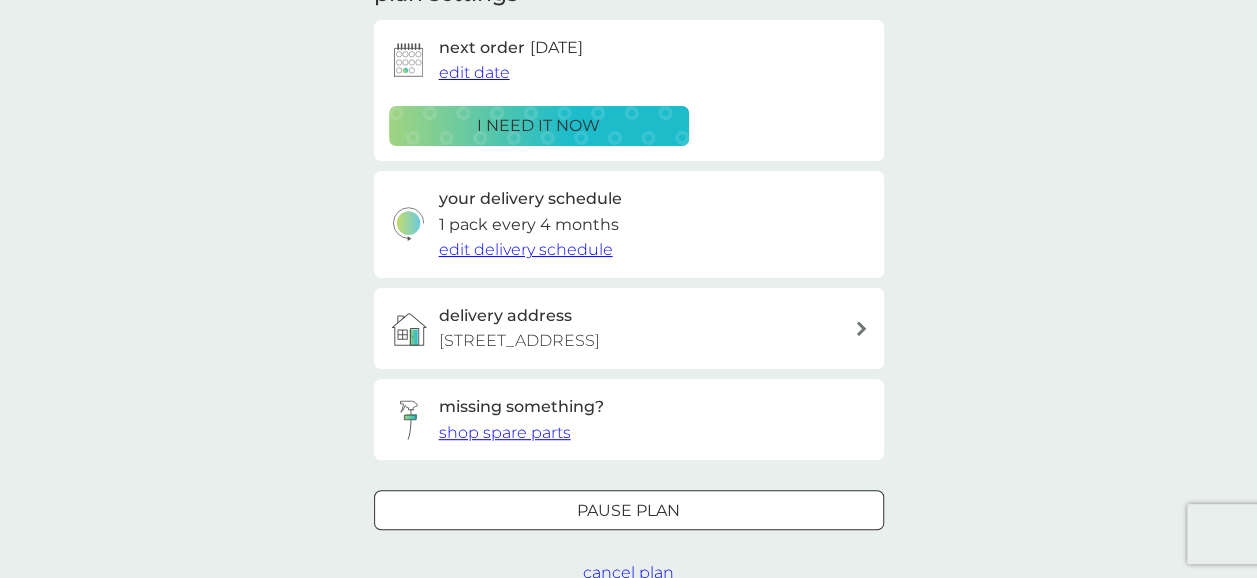 scroll, scrollTop: 320, scrollLeft: 0, axis: vertical 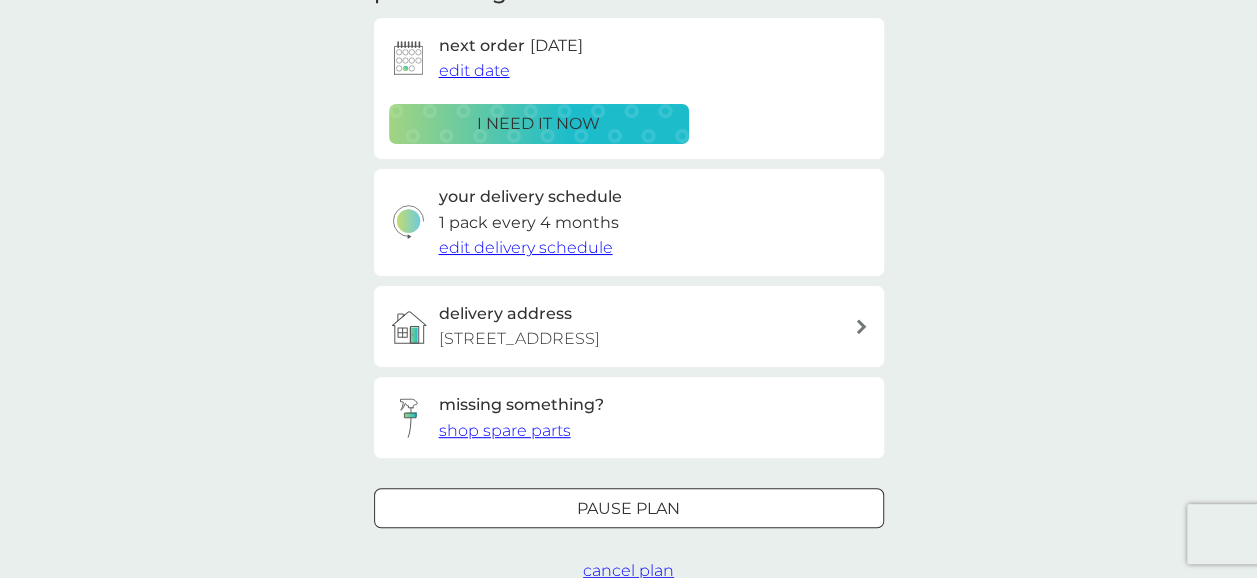 click on "edit delivery schedule" at bounding box center (526, 247) 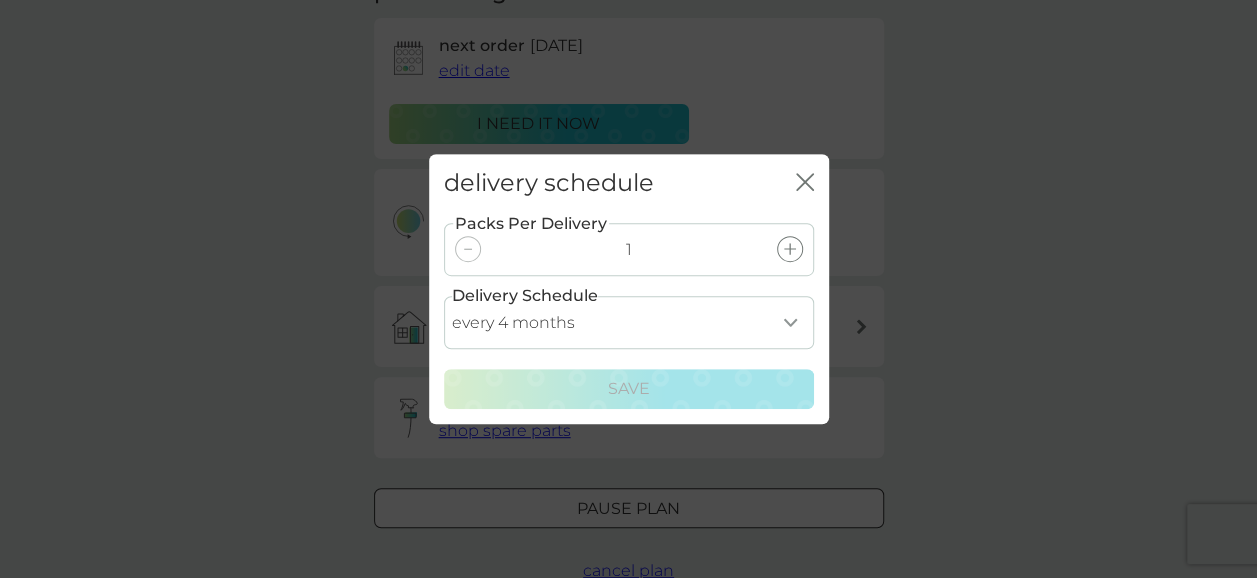 click on "close" 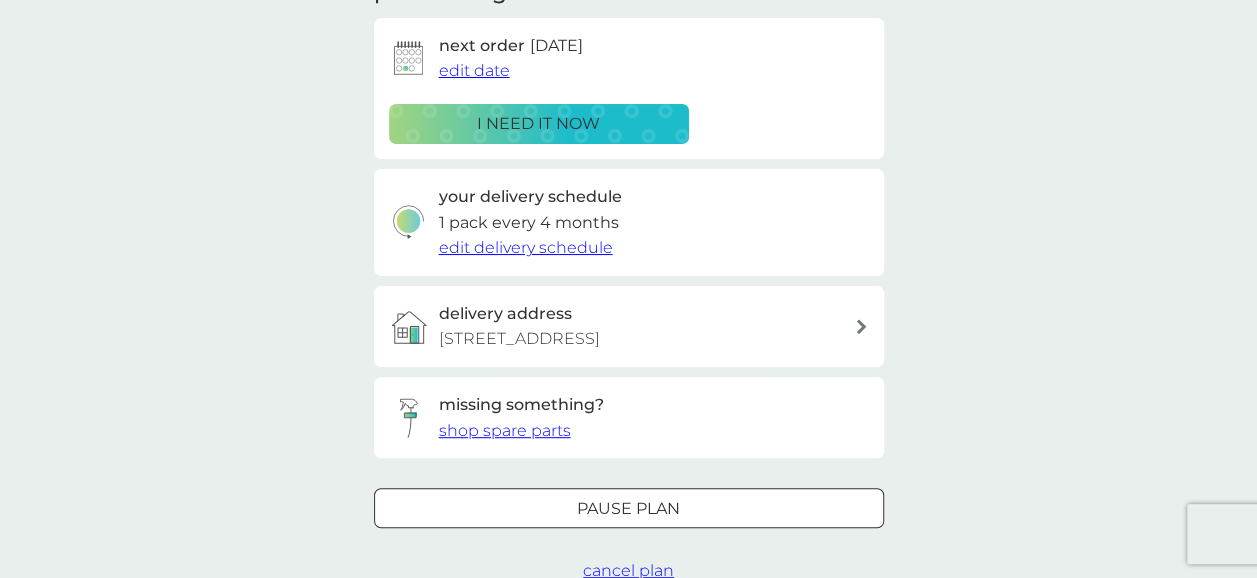 click on "Pause plan" at bounding box center (628, 509) 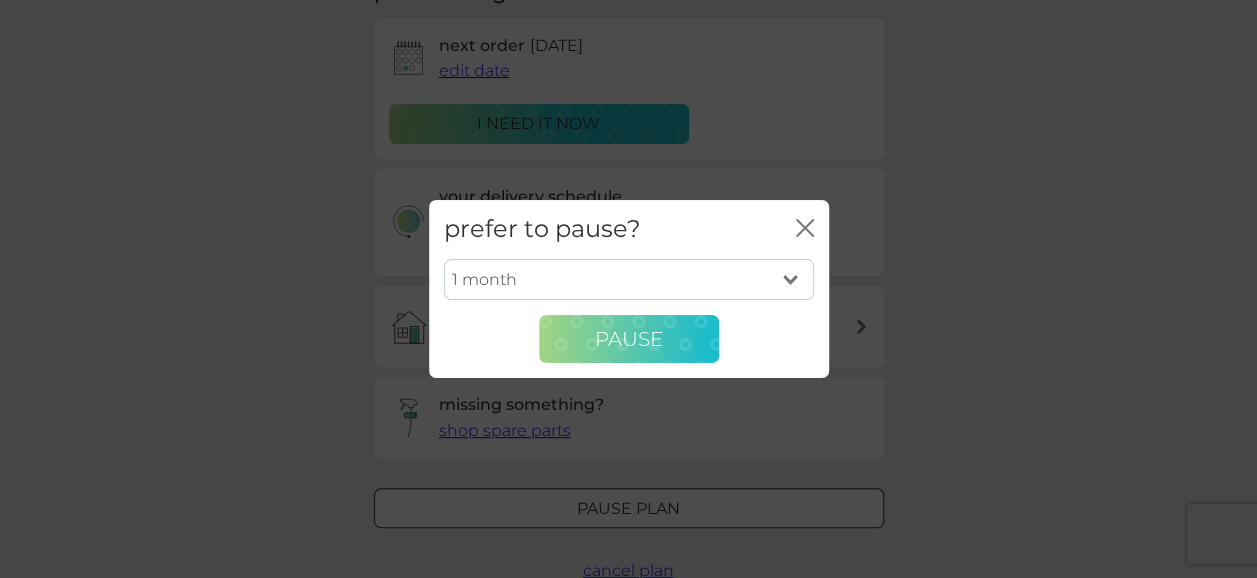 click on "Pause" at bounding box center [629, 339] 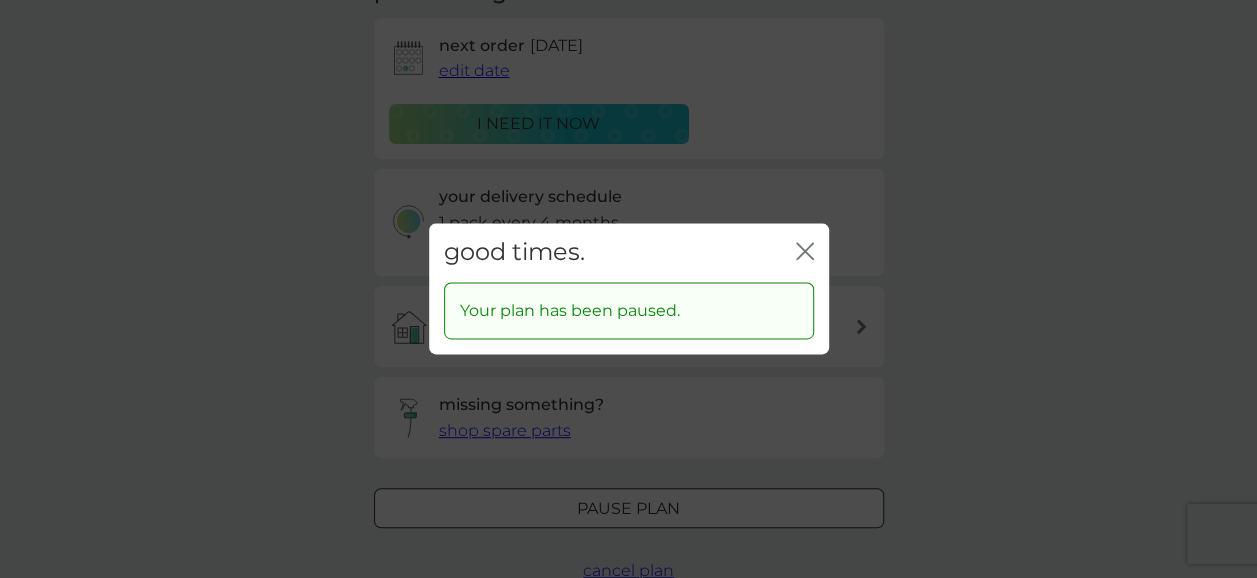 click on "close" 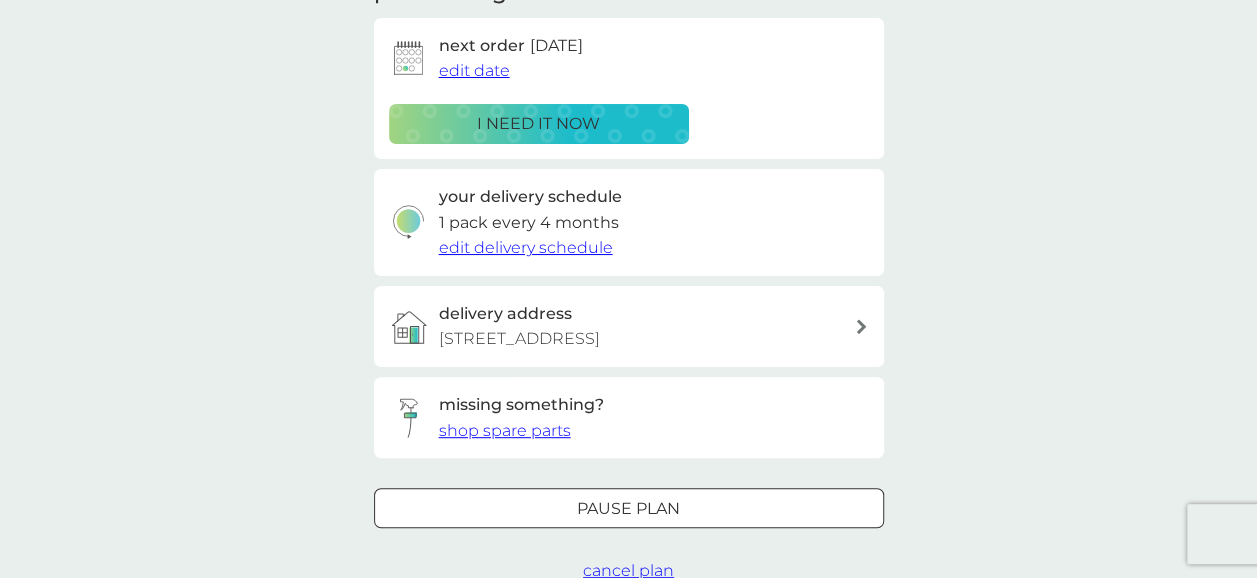 click on "your smol plans foaming handwash £10.50 6x tablets per pack plan settings next order 16 Aug 2025 edit date i need it now your delivery schedule 1 pack every 4 months edit delivery schedule delivery address 32 Teaninich Paddock, Teaninich, Alness, IV17 0NA missing something? shop spare parts Pause plan cancel plan" at bounding box center (628, 177) 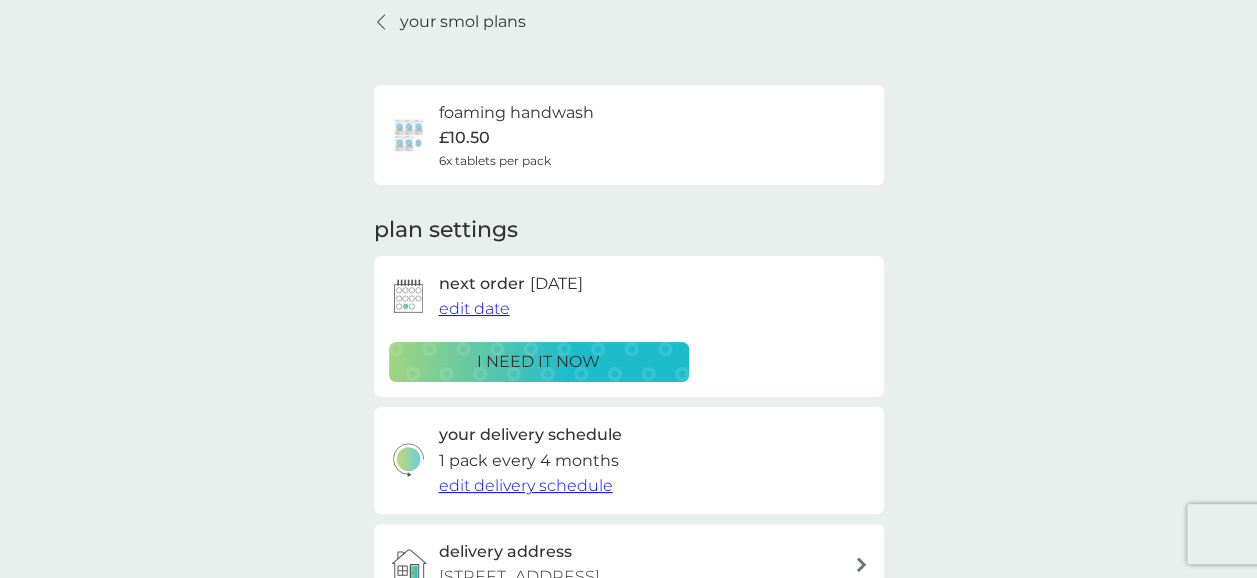scroll, scrollTop: 0, scrollLeft: 0, axis: both 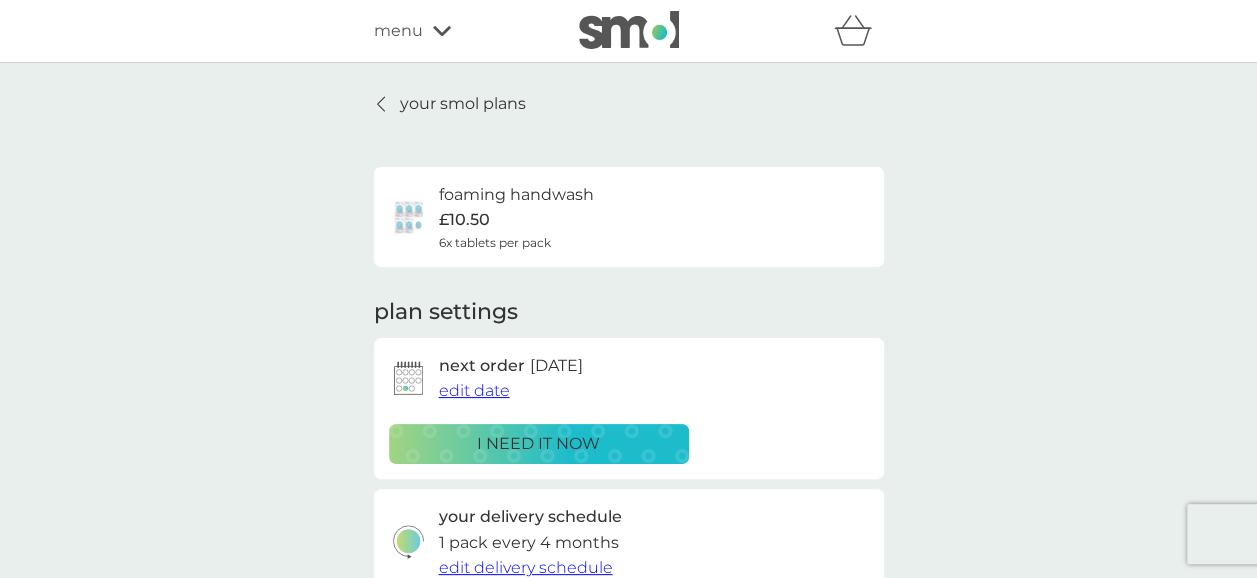click on "your smol plans" at bounding box center (463, 104) 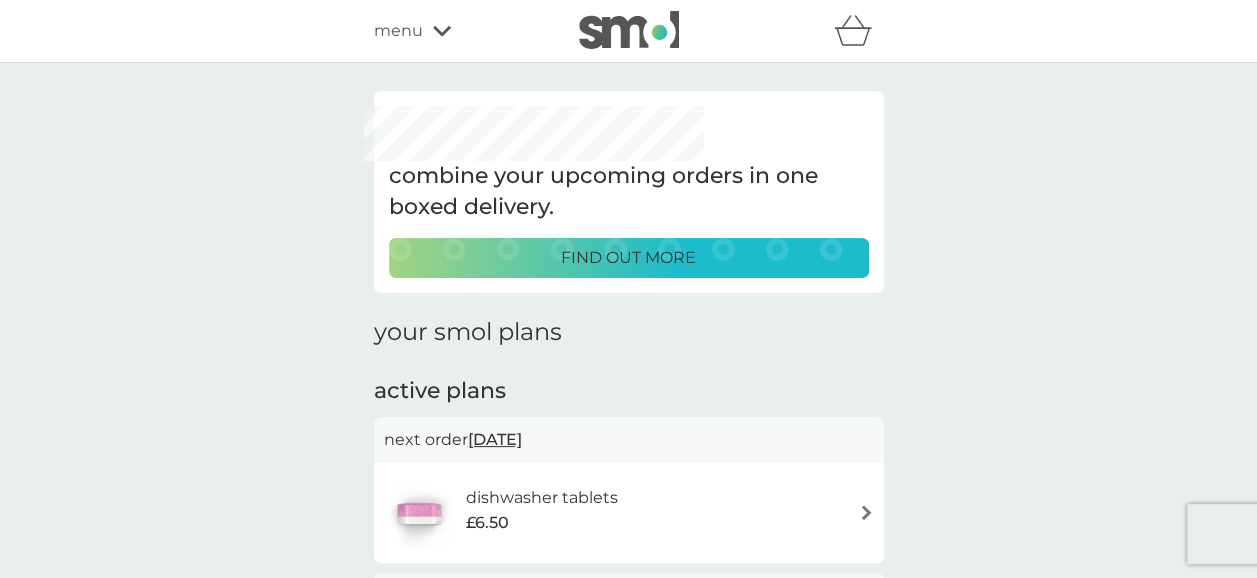click on "combine your upcoming orders in one boxed delivery. find out more your smol plans active plans next order  6 Aug 2025 dishwasher tablets £6.50 next order  8 Aug 2025 stain gel £12.50 next order  16 Aug 2025 foaming handwash £10.50 next order  17 Aug 2025 foaming bathroom spray £7.00 next order  26 Sep 2025 floor cleaner £7.00 next order  28 Oct 2025 washing up liquid £8.50 next order  24 Dec 2025 multi purpose spray £7.00 cancelled plans non-bio laundry capsules £6.00 you've cancelled this plan Re-activate Plan fabric conditioner £11.50 you've cancelled this plan Re-activate Plan buy again dishwasher storage caddy £8.50 non-bio laundry storage caddy £8.50" at bounding box center [628, 1121] 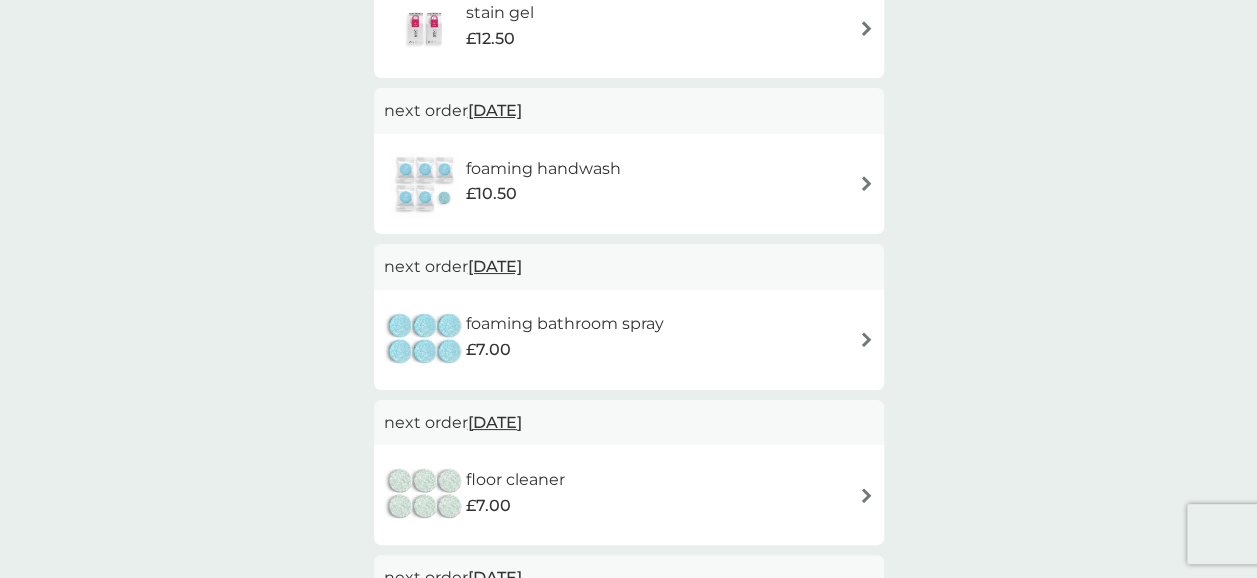 scroll, scrollTop: 680, scrollLeft: 0, axis: vertical 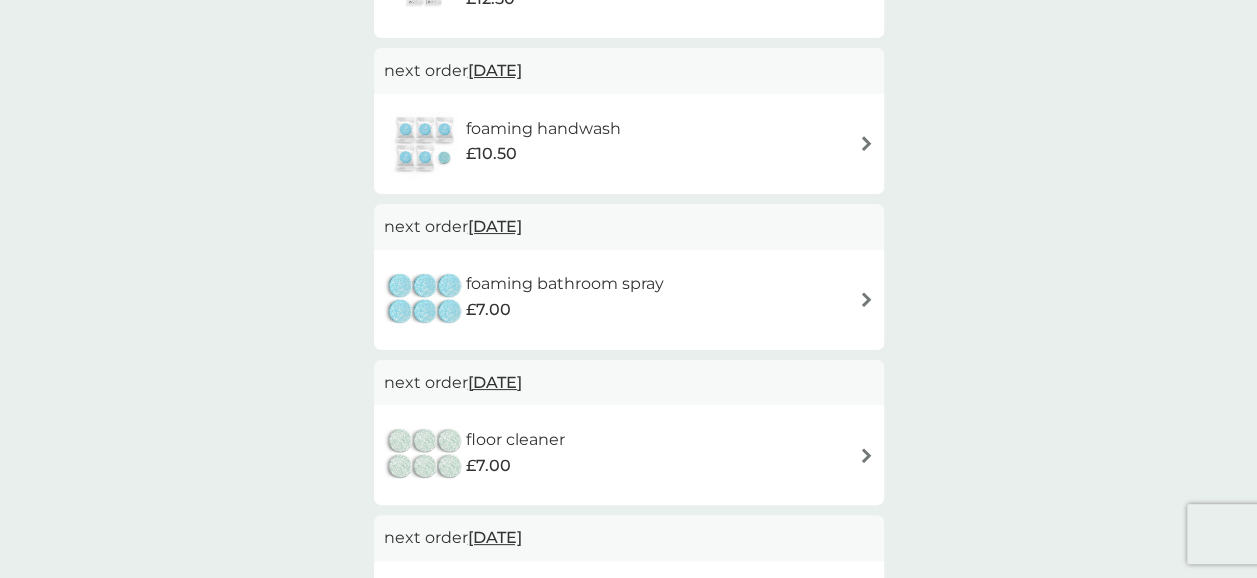 click at bounding box center (866, 299) 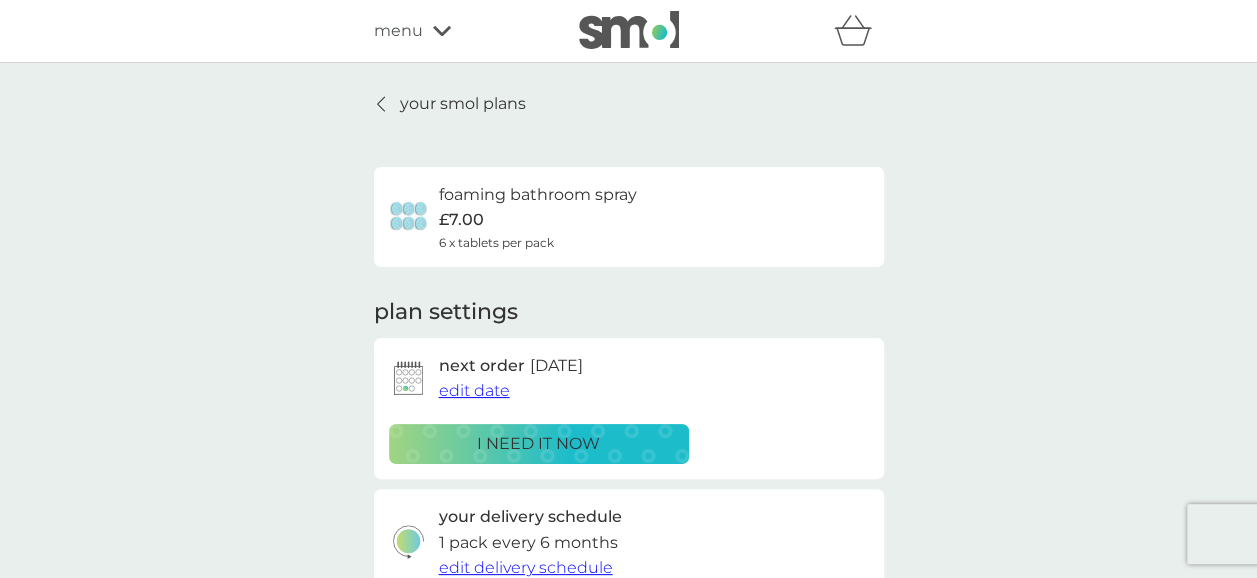 click on "next order 17 Aug 2025 edit date i need it now" at bounding box center [629, 408] 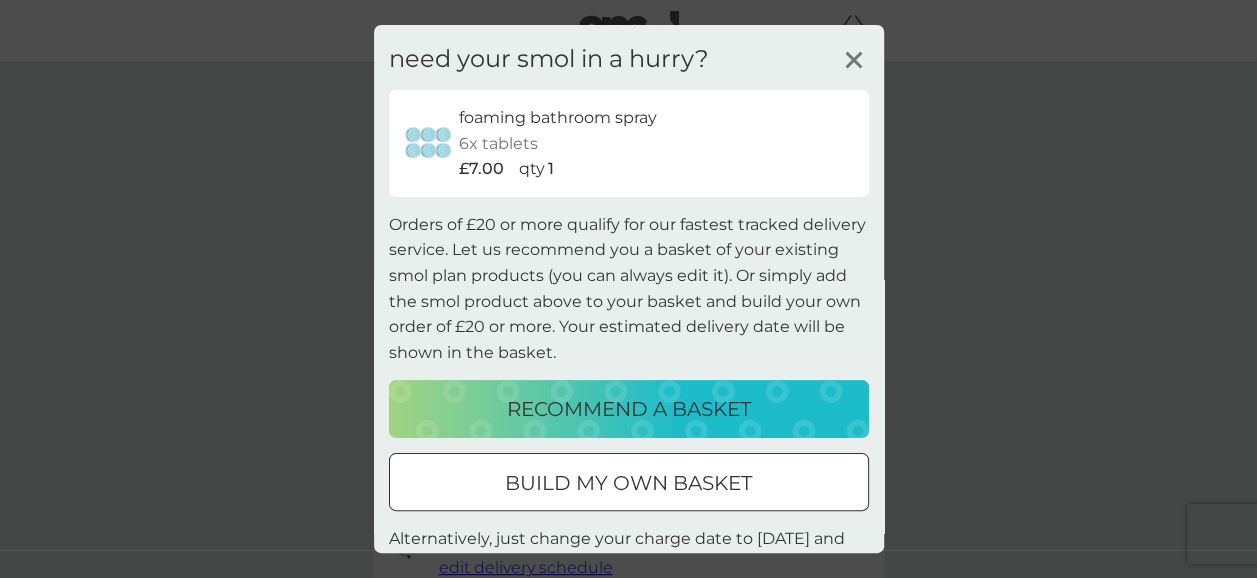 click on "build my own basket" at bounding box center [628, 483] 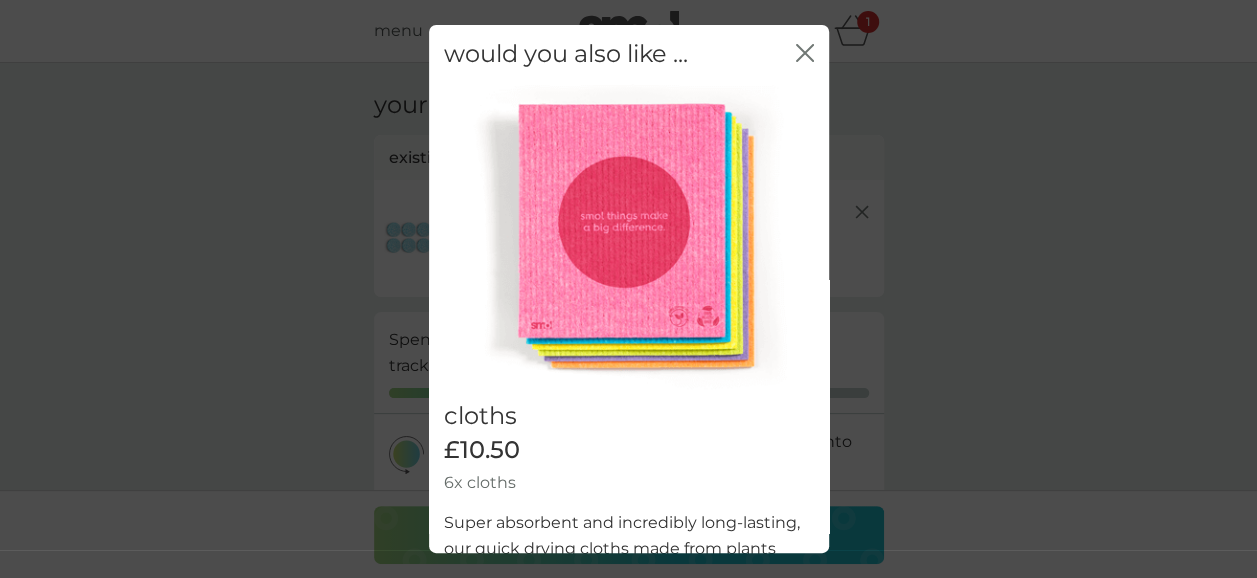 click on "close" 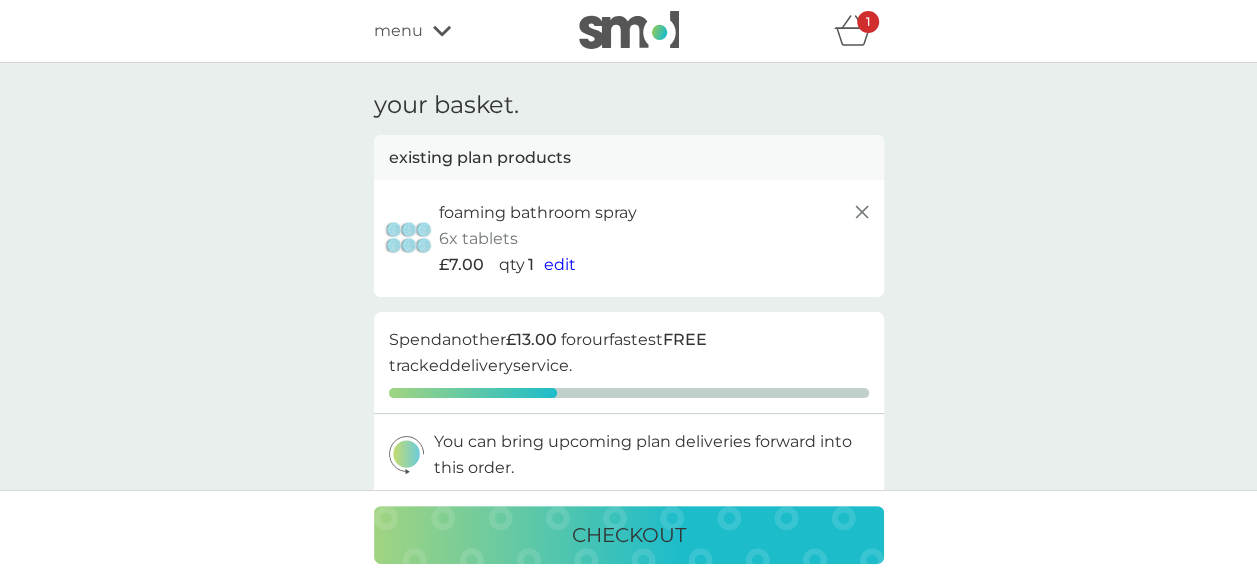 click on "your basket. existing plan products foaming bathroom spray 6x tablets £7.00 qty 1 edit proceed to checkout Spend  another  £13.00   for  our  fastest  FREE   tracked  delivery  service.  You can bring upcoming plan deliveries forward into this order. bring deliveries forward add more products we   donate 1 wash   to The Hygiene Bank charity with every laundry or dishwash FREE trial. Delivery FREE Total to pay £7.00 your future charges. existing plans next charge date 9th Jan 2026 foaming bathroom spray 6x tablets   £7.00 qty 1 checkout" at bounding box center (628, 593) 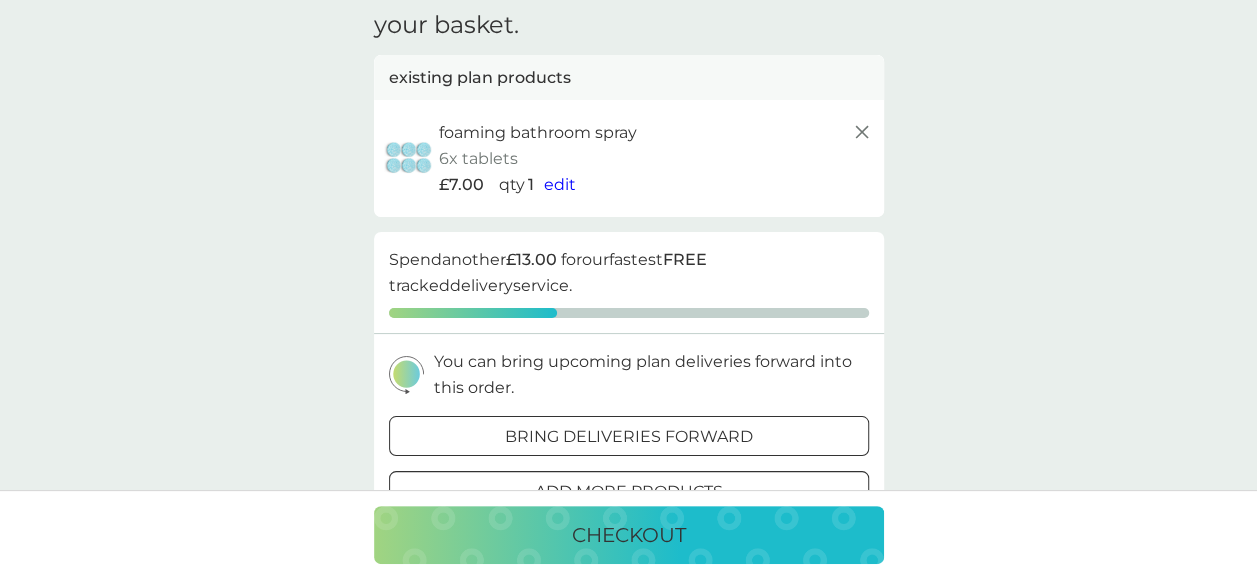 scroll, scrollTop: 120, scrollLeft: 0, axis: vertical 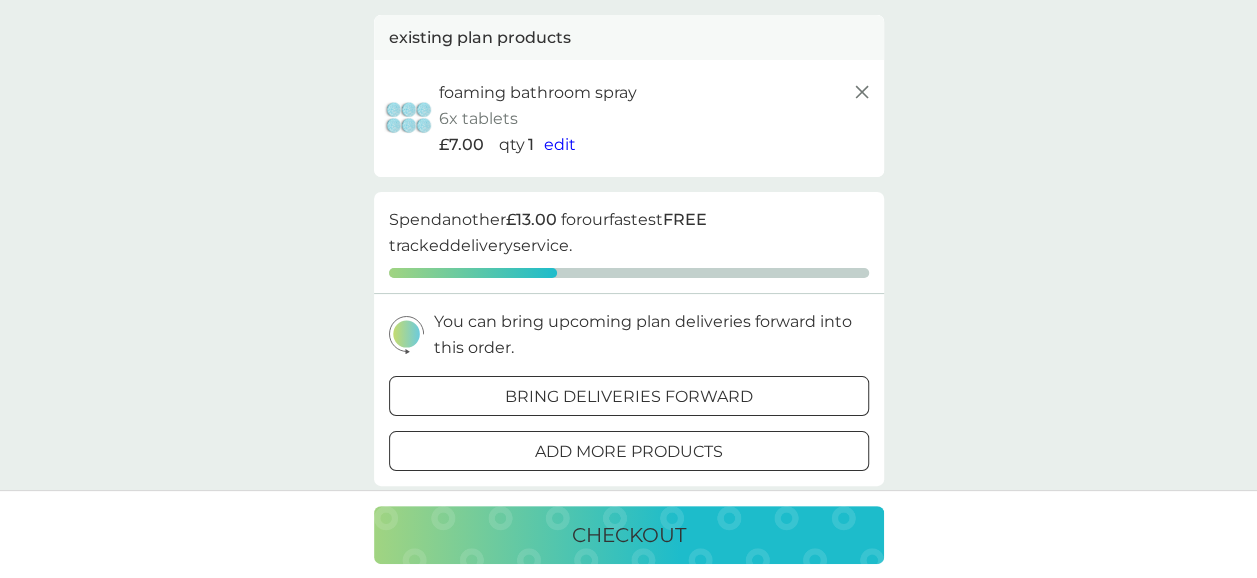 click on "checkout" at bounding box center (629, 535) 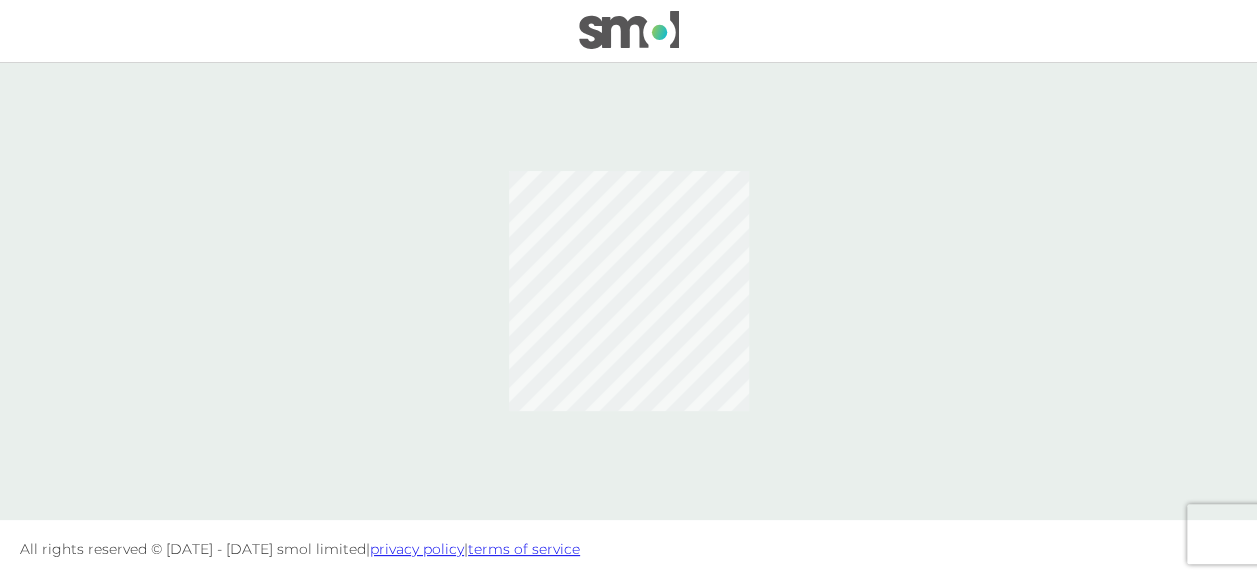 scroll, scrollTop: 0, scrollLeft: 0, axis: both 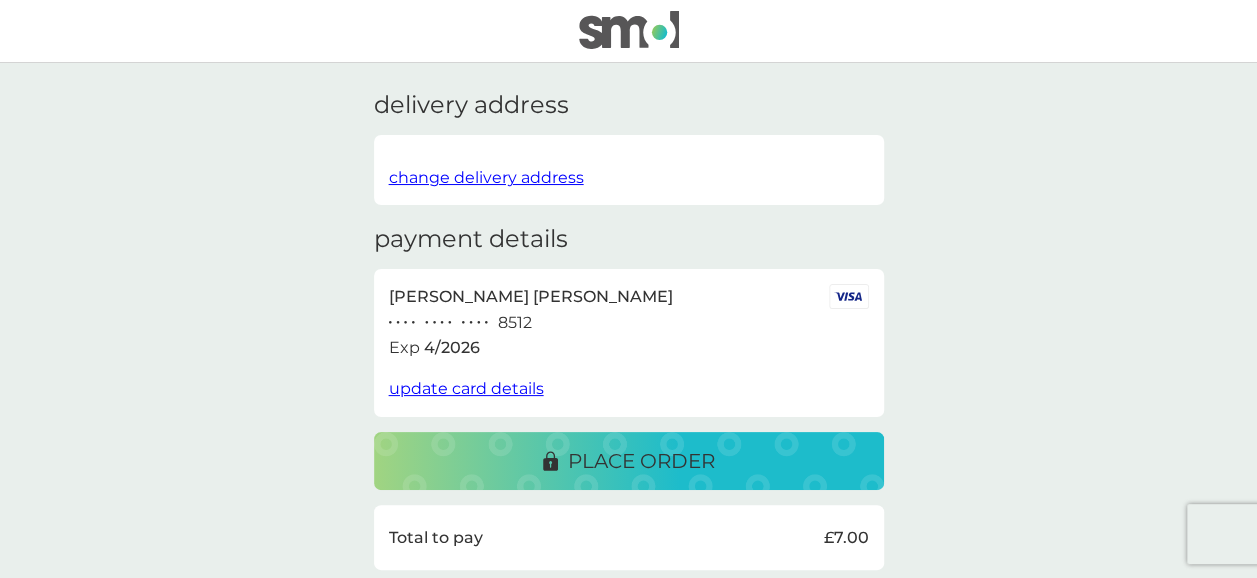 click on "place order" at bounding box center [641, 461] 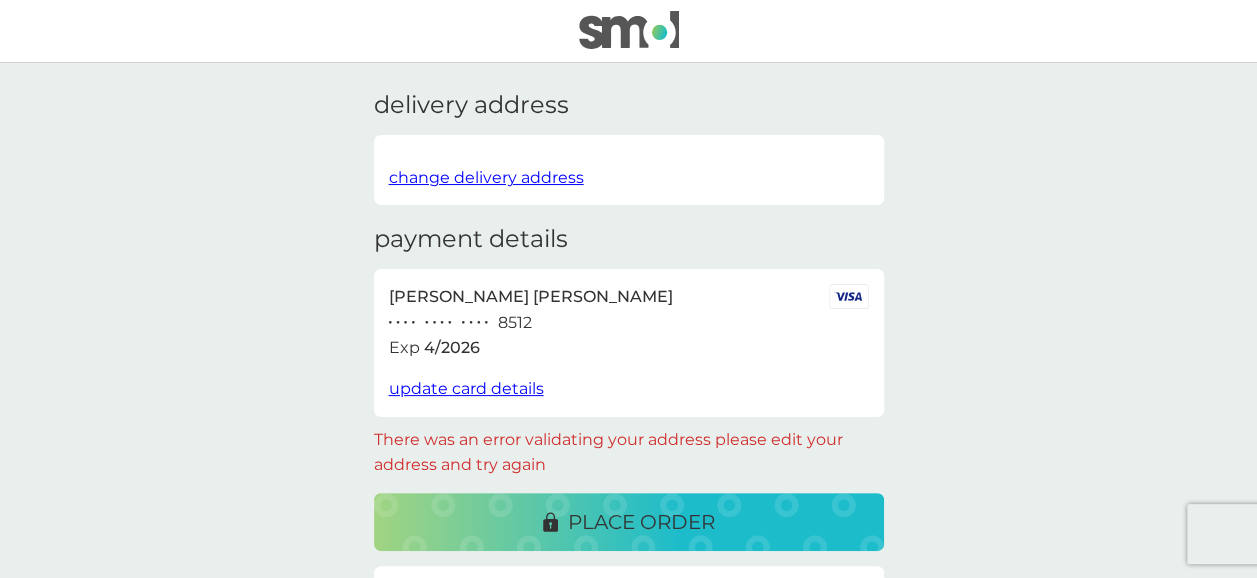 click on "delivery address   change delivery address payment details Amanda   Mcneil ● ● ● ● ● ● ● ● ● ● ● ● 8512 Exp 4 / 2026 update card details There was an error validating your address please edit your address and try again place order Total to pay £7.00 order summary foaming bathroom spray 6x tablets qty 1 £7.00 Subtotal £7.00 Delivery FREE Total £7.00 Secure Payment" at bounding box center (628, 563) 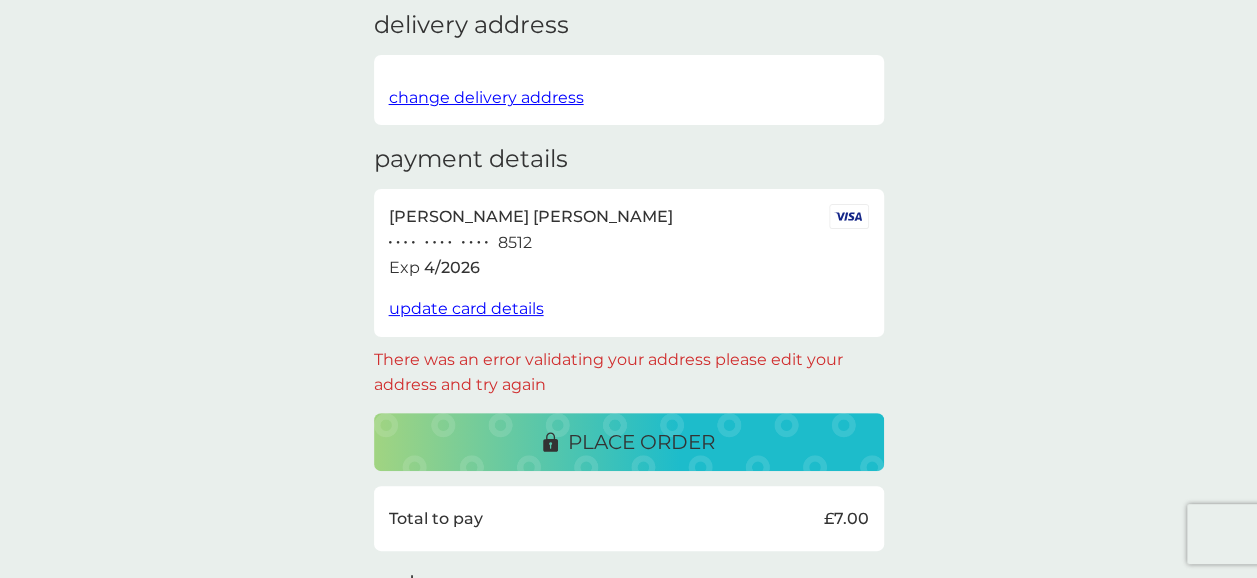 scroll, scrollTop: 40, scrollLeft: 0, axis: vertical 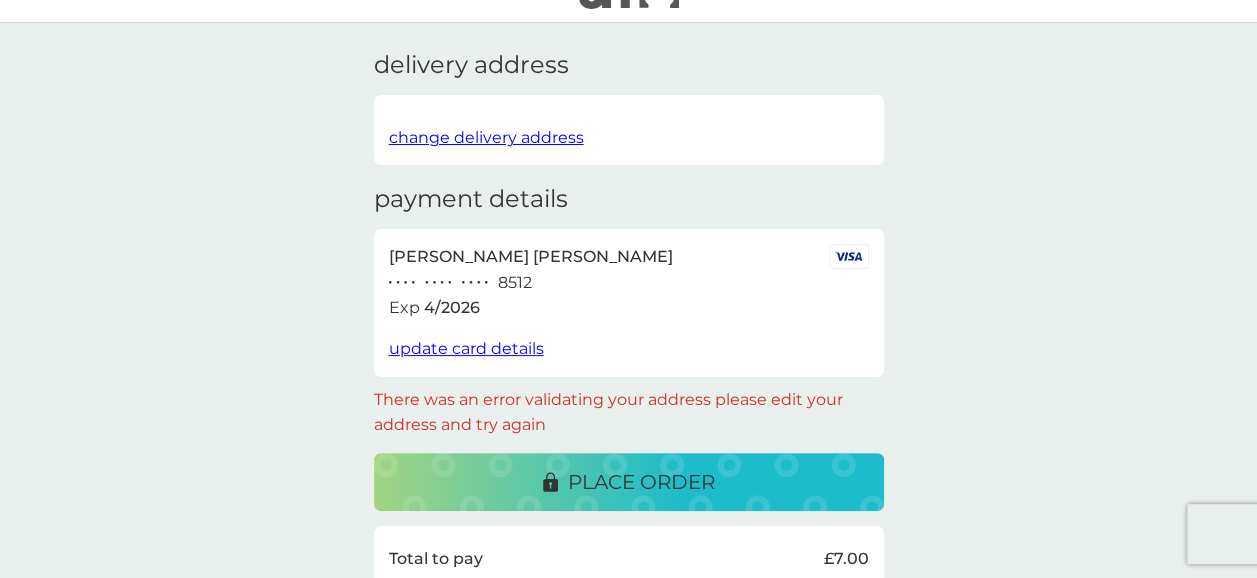 click on "change delivery address" at bounding box center [486, 137] 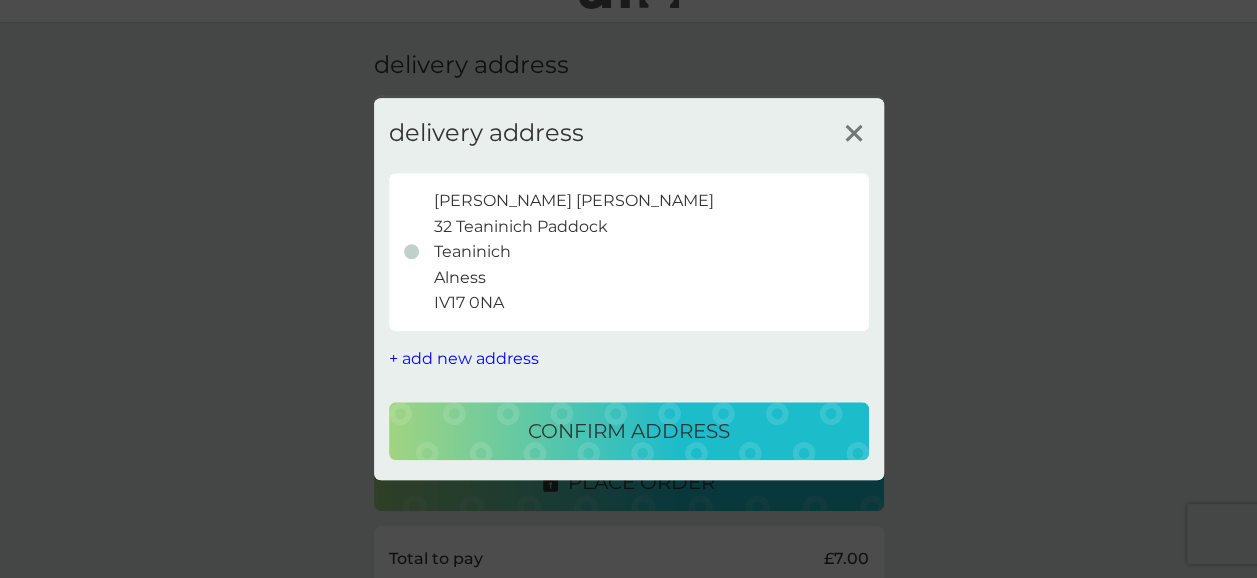 click on "confirm address" at bounding box center (629, 431) 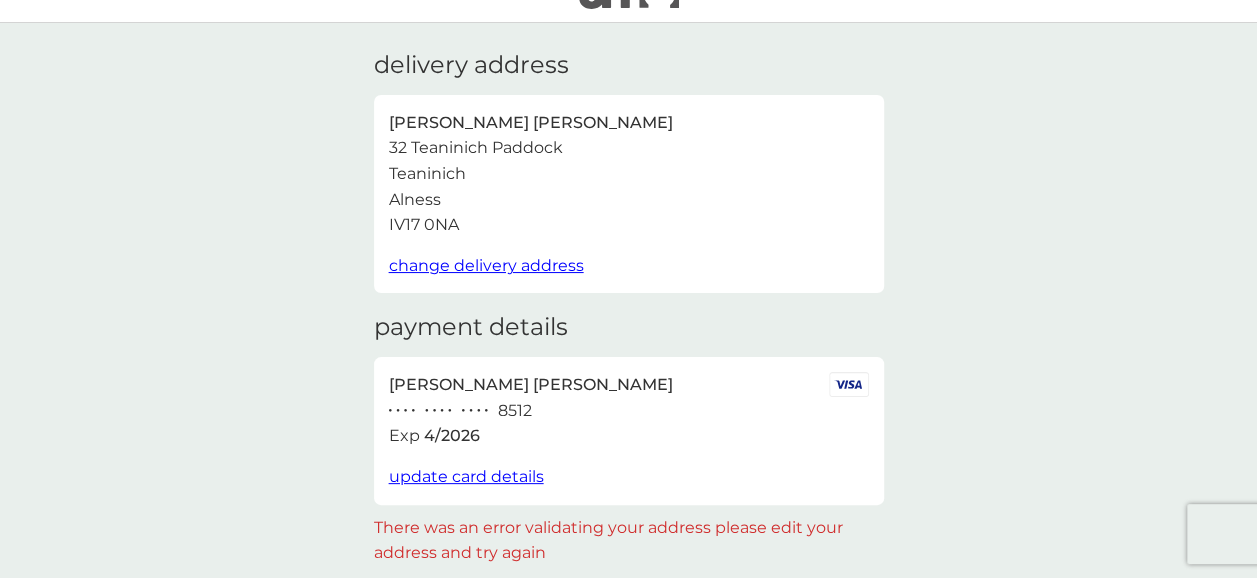 click on "delivery address Amanda   Mcneil 32 Teaninich Paddock Teaninich Alness IV17 0NA change delivery address payment details Amanda   Mcneil ● ● ● ● ● ● ● ● ● ● ● ● 8512 Exp 4 / 2026 update card details There was an error validating your address please edit your address and try again place order Total to pay £7.00 order summary foaming bathroom spray 6x tablets qty 1 £7.00 Subtotal £7.00 Delivery FREE Total £7.00 Secure Payment" at bounding box center [628, 587] 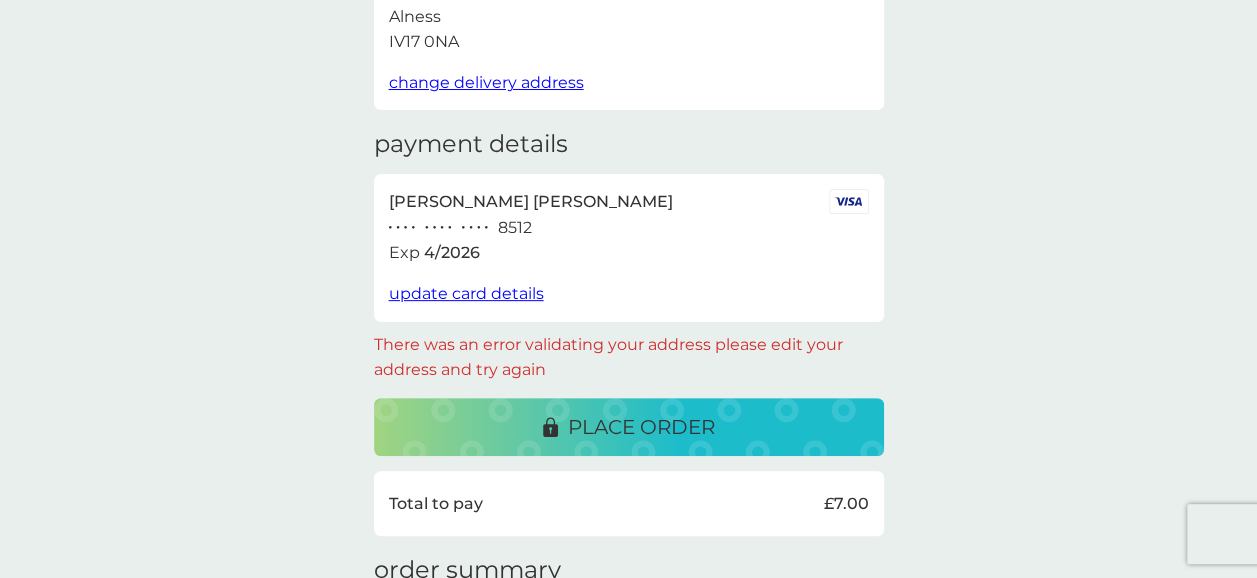 scroll, scrollTop: 240, scrollLeft: 0, axis: vertical 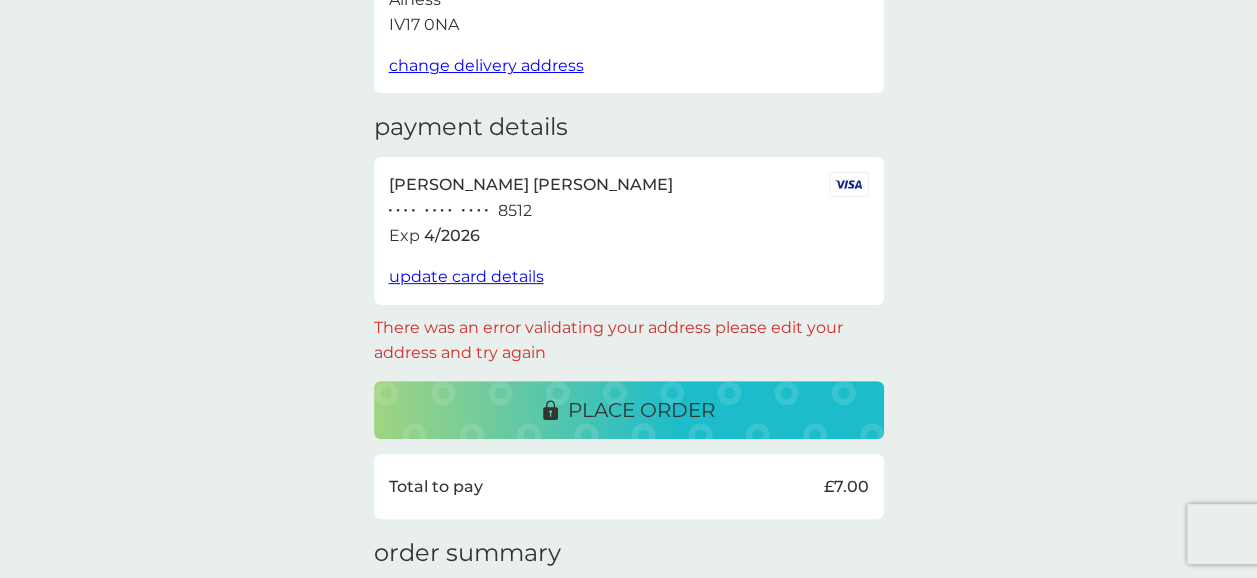 click on "place order" at bounding box center (641, 410) 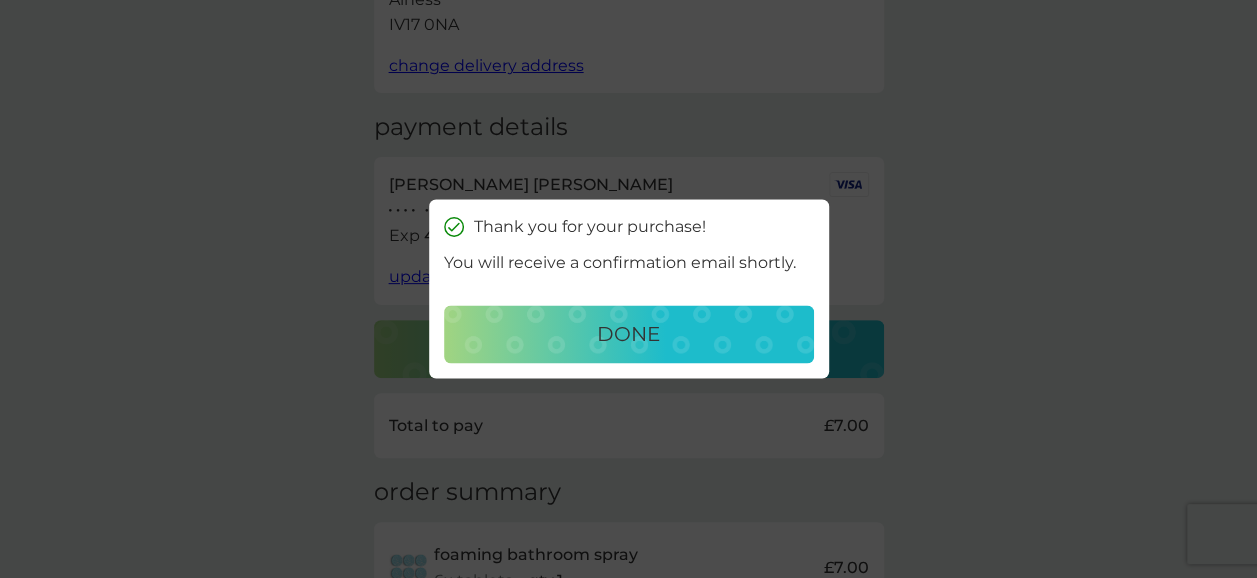click on "done" at bounding box center (628, 335) 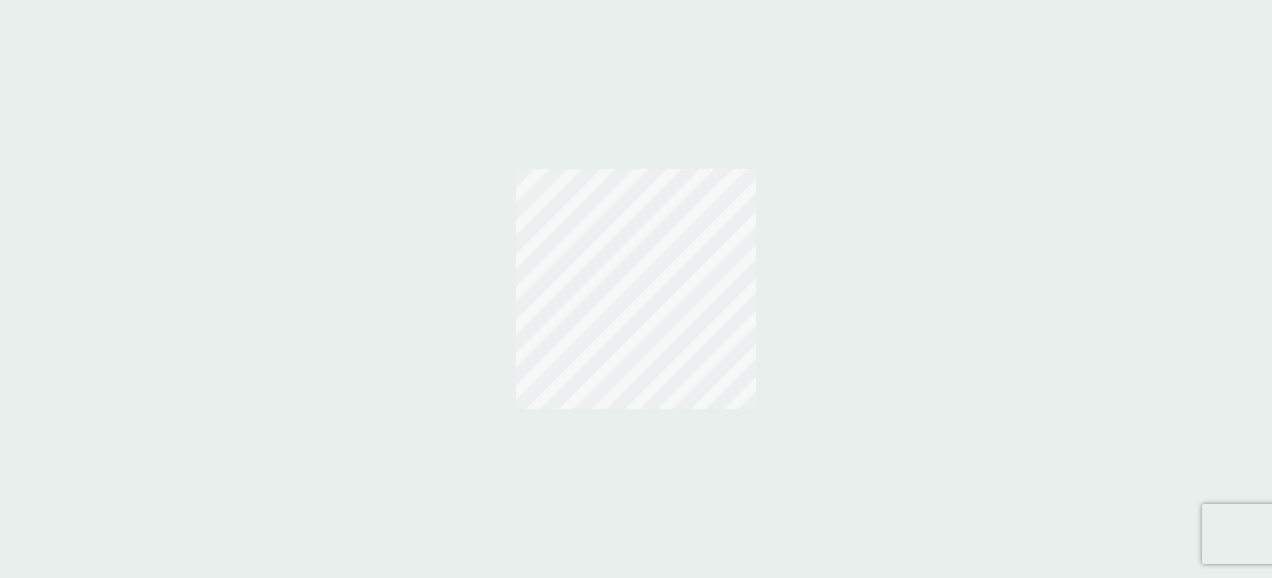 scroll, scrollTop: 0, scrollLeft: 0, axis: both 